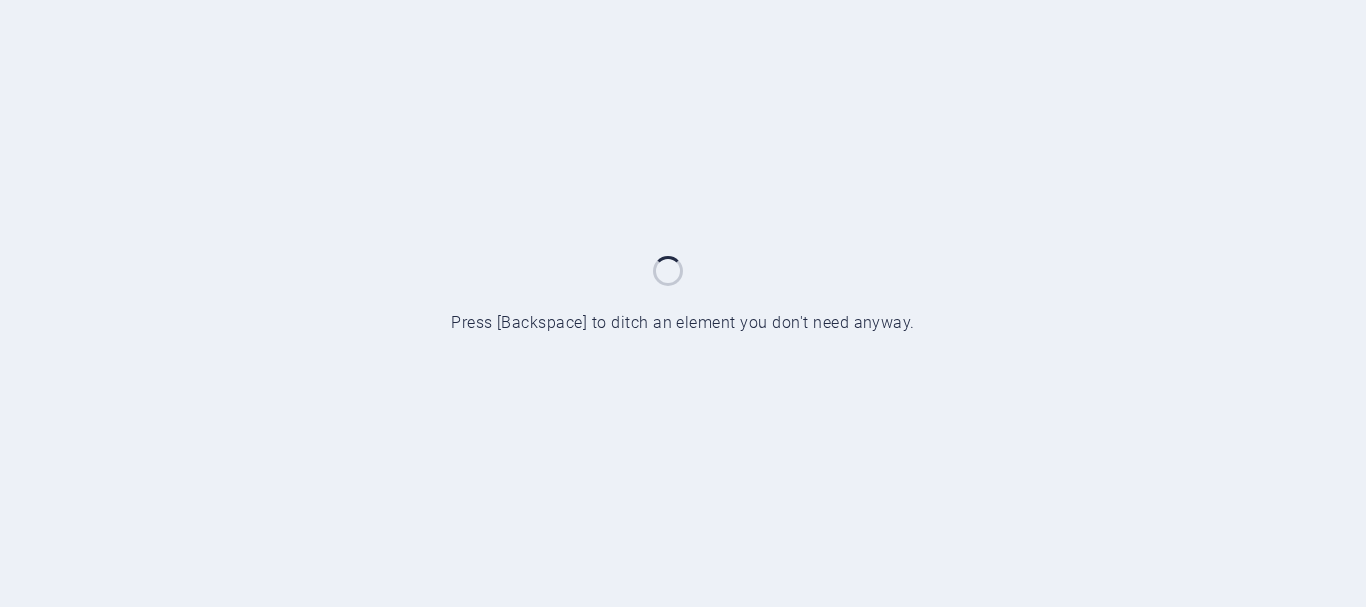 scroll, scrollTop: 0, scrollLeft: 0, axis: both 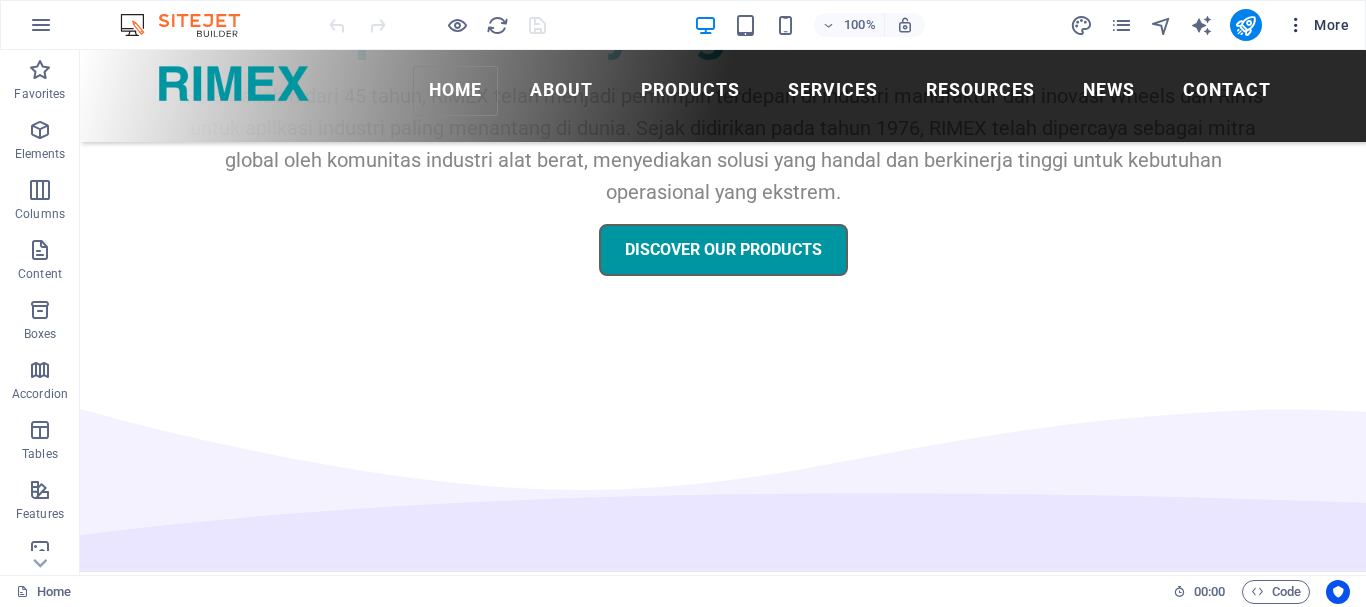 click at bounding box center (1296, 25) 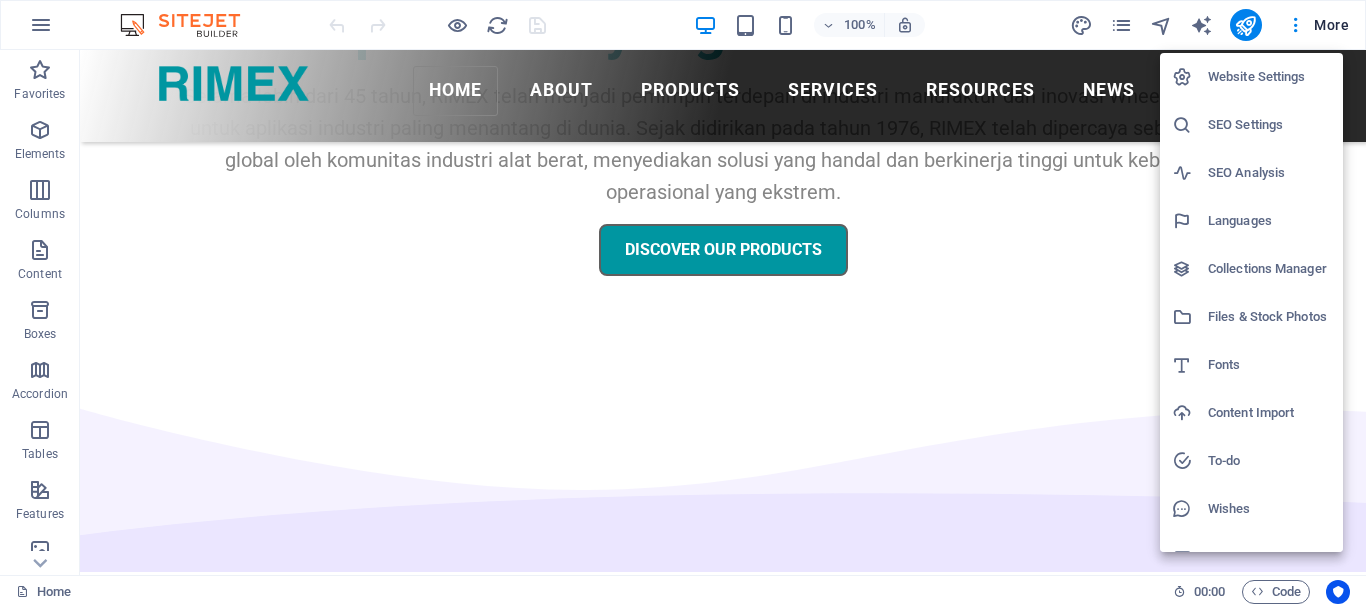 click on "Collections Manager" at bounding box center (1269, 269) 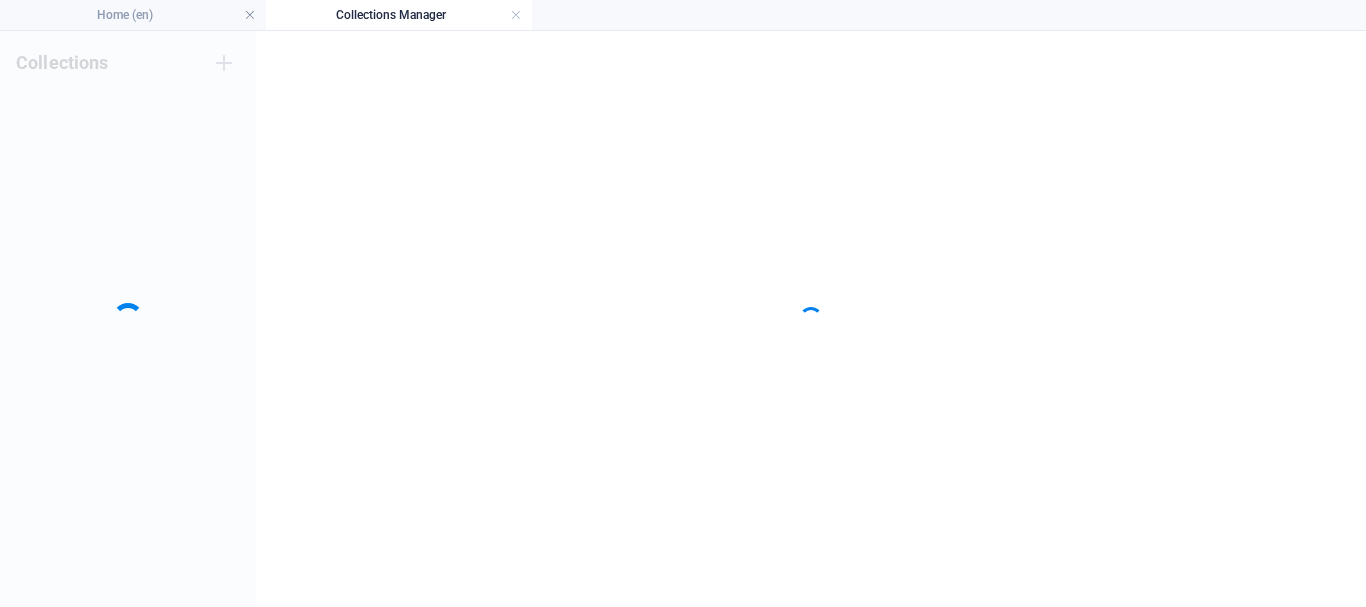 scroll, scrollTop: 0, scrollLeft: 0, axis: both 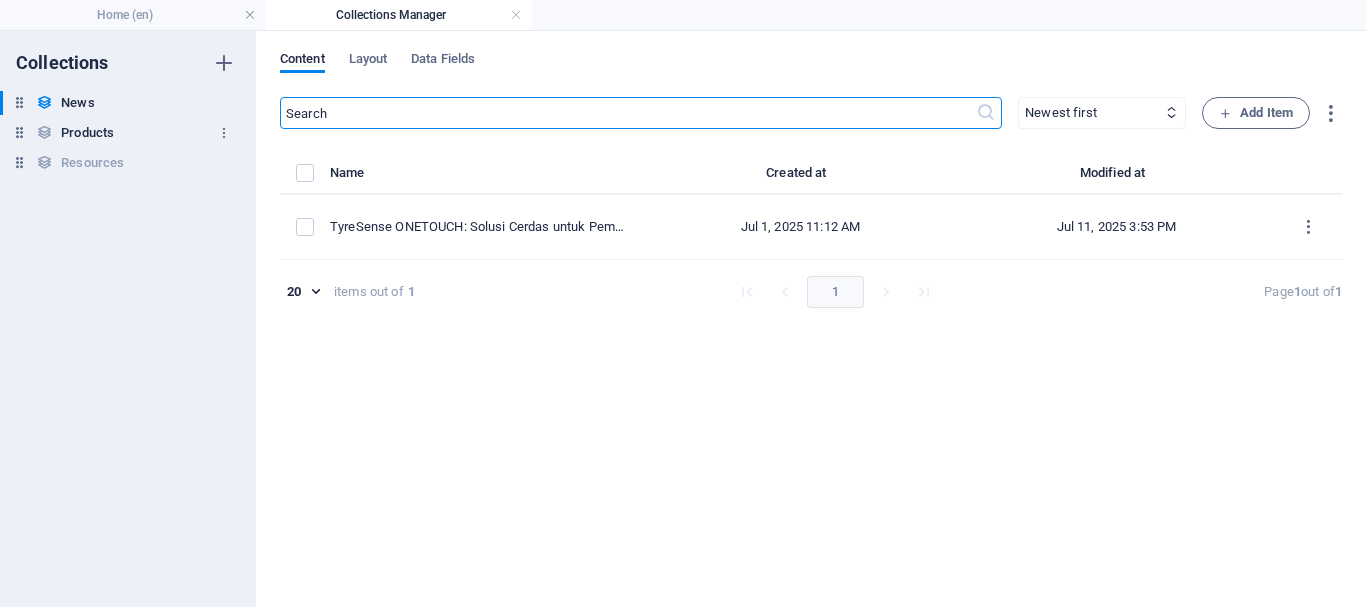 click on "Products" at bounding box center [87, 133] 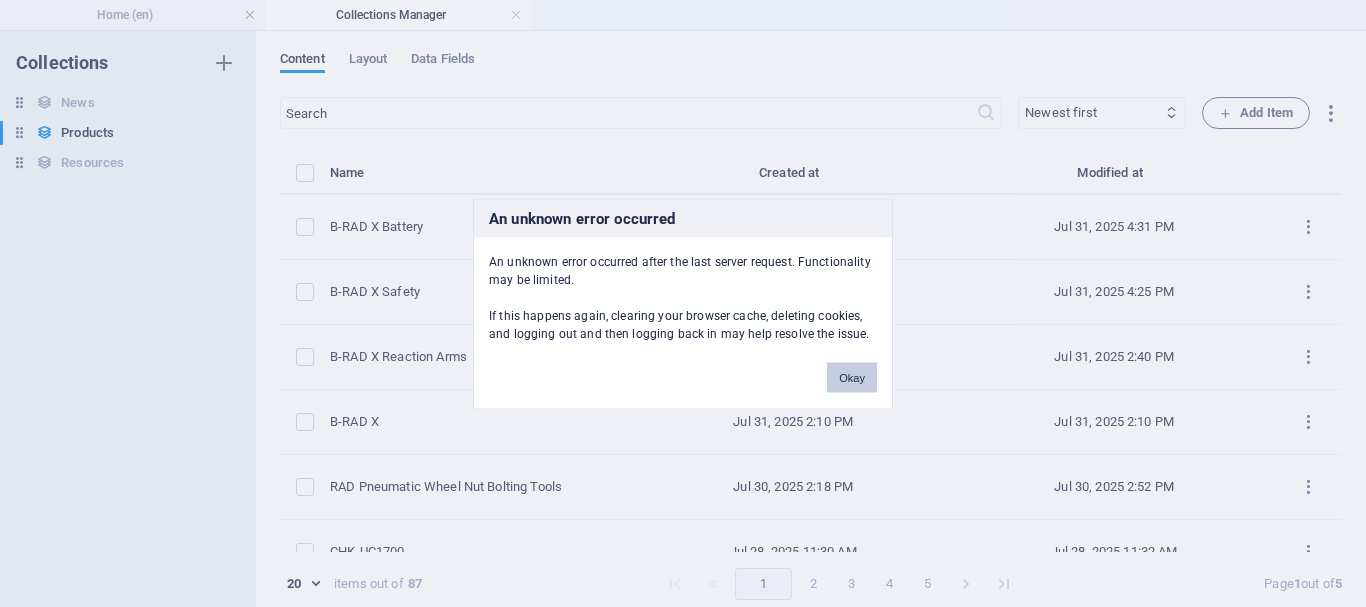 click on "Okay" at bounding box center (852, 377) 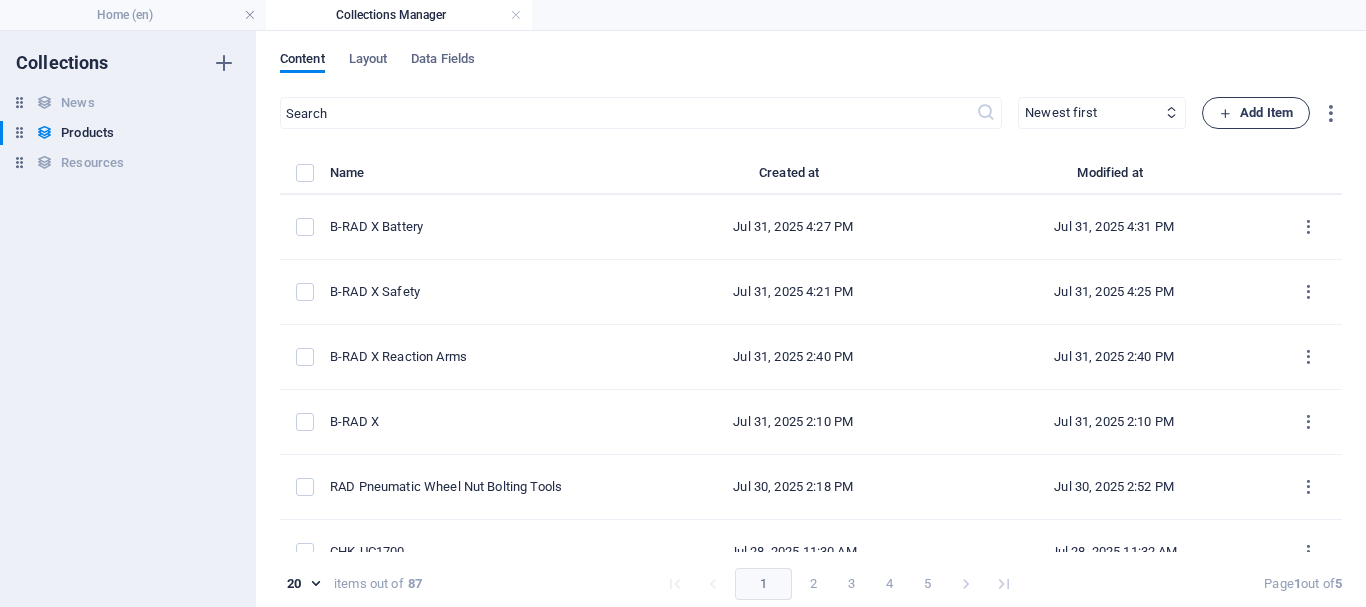 click on "Add Item" at bounding box center (1256, 113) 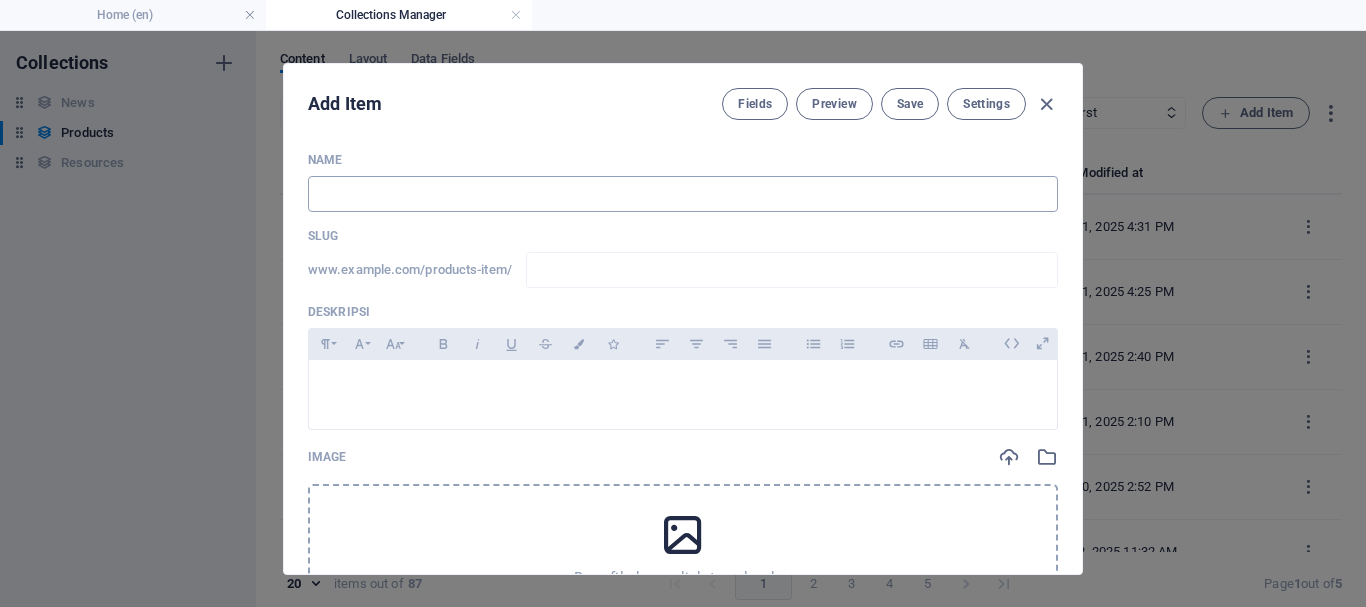 click at bounding box center (683, 194) 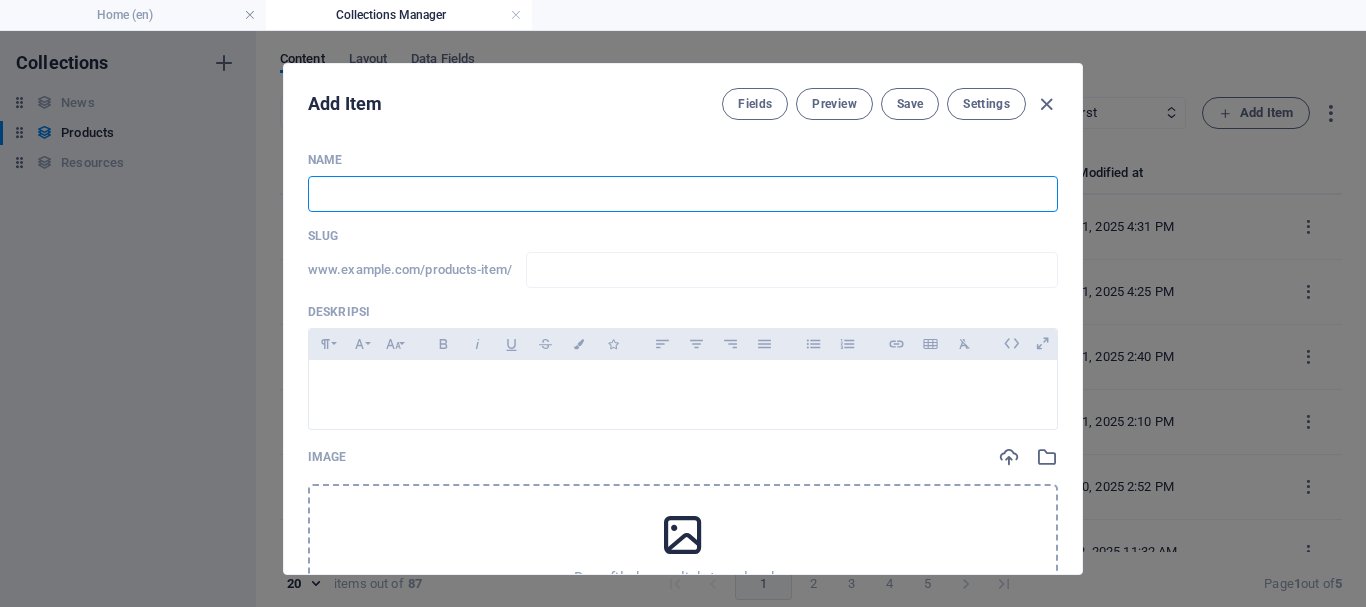 type on "B" 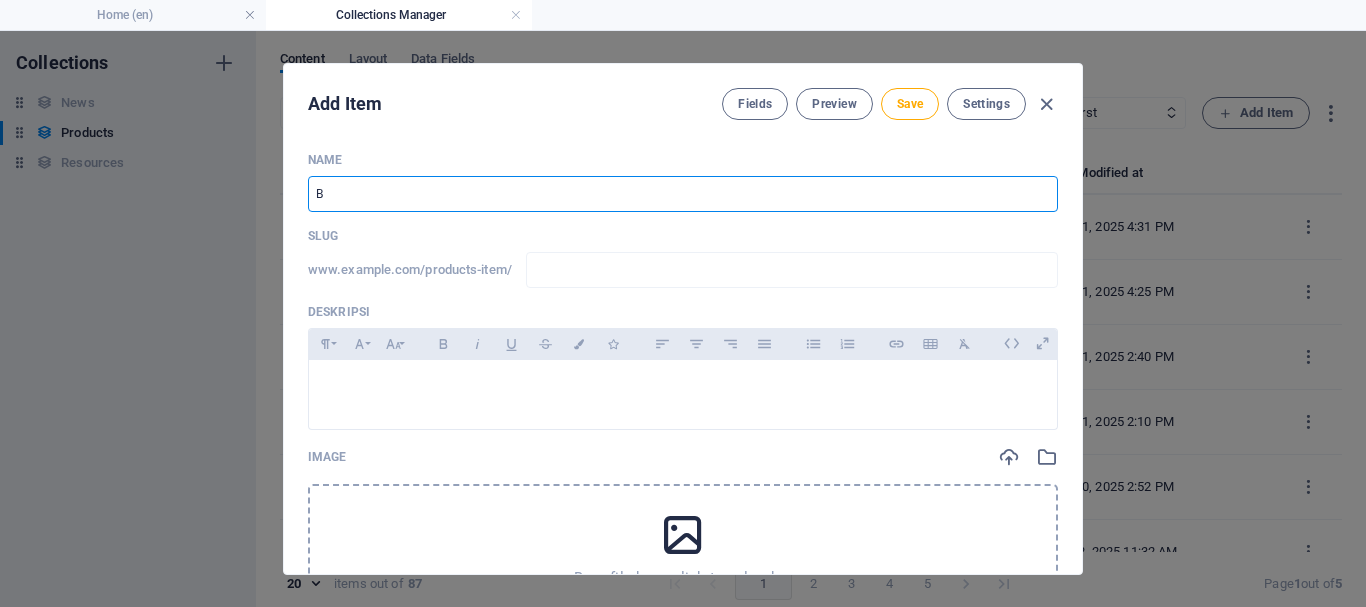 type on "b" 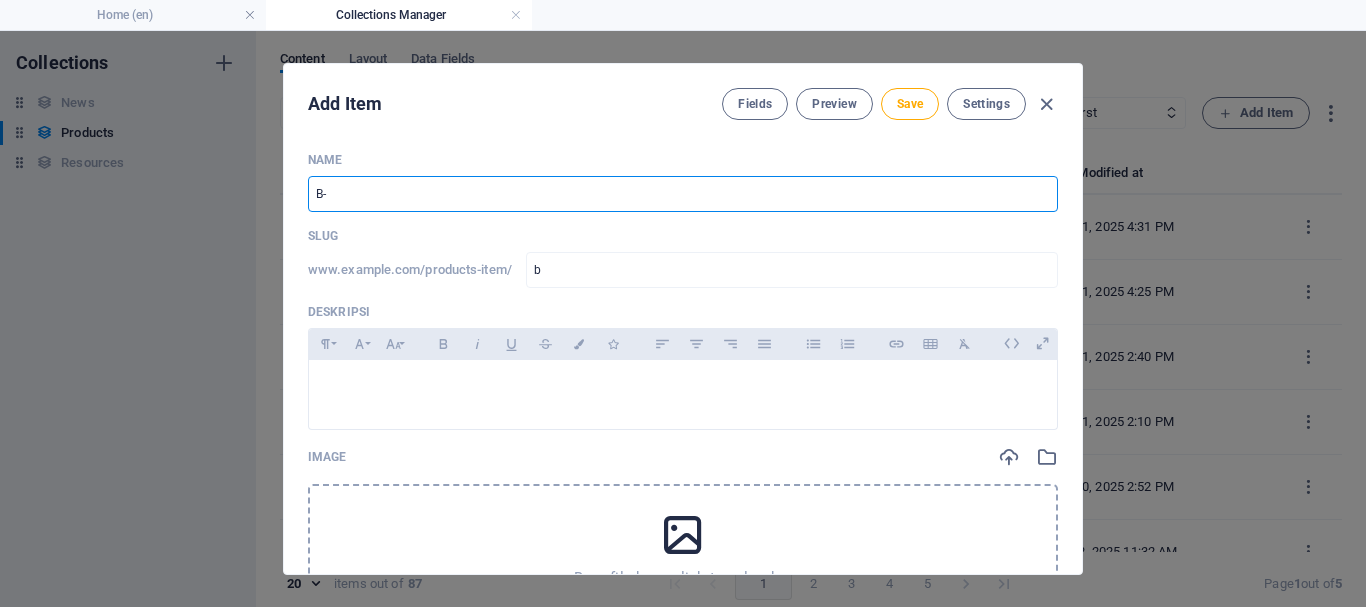 type on "B-R" 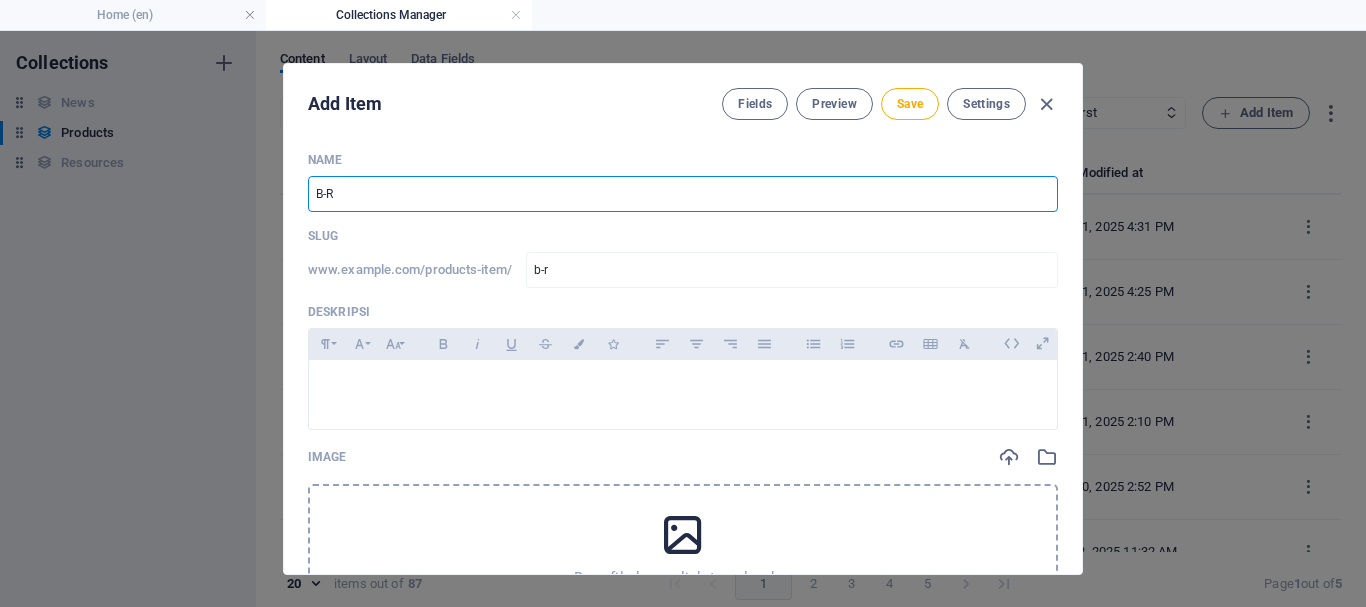 type on "B-RA" 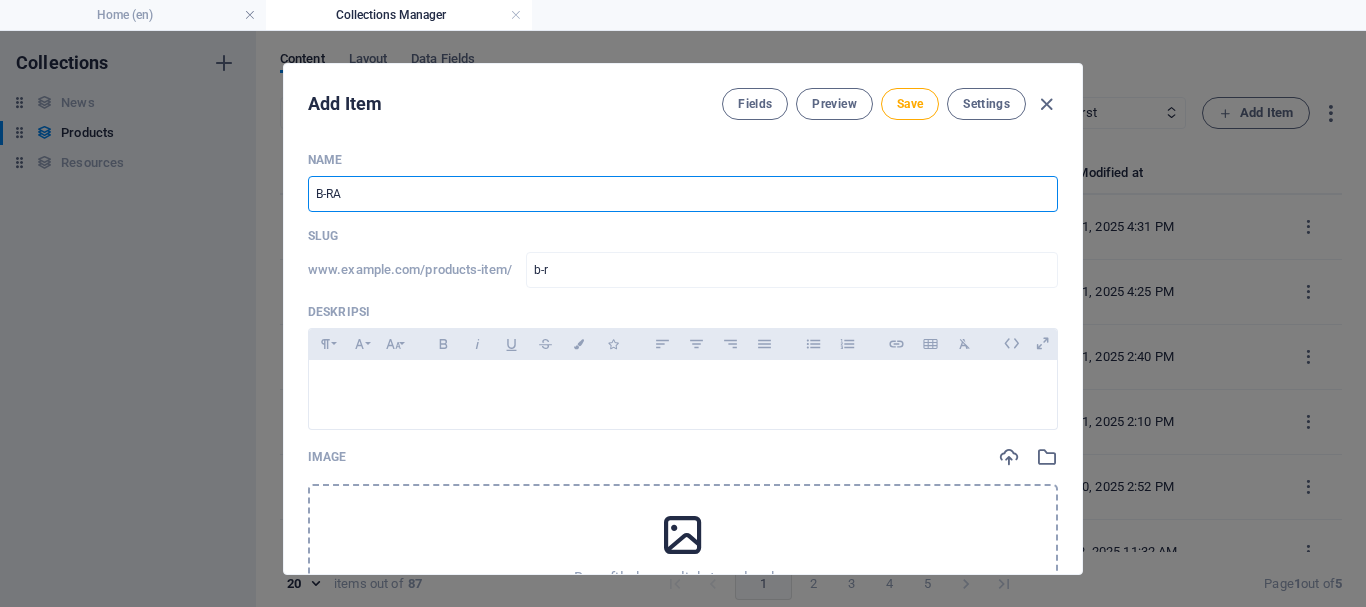 type on "b-ra" 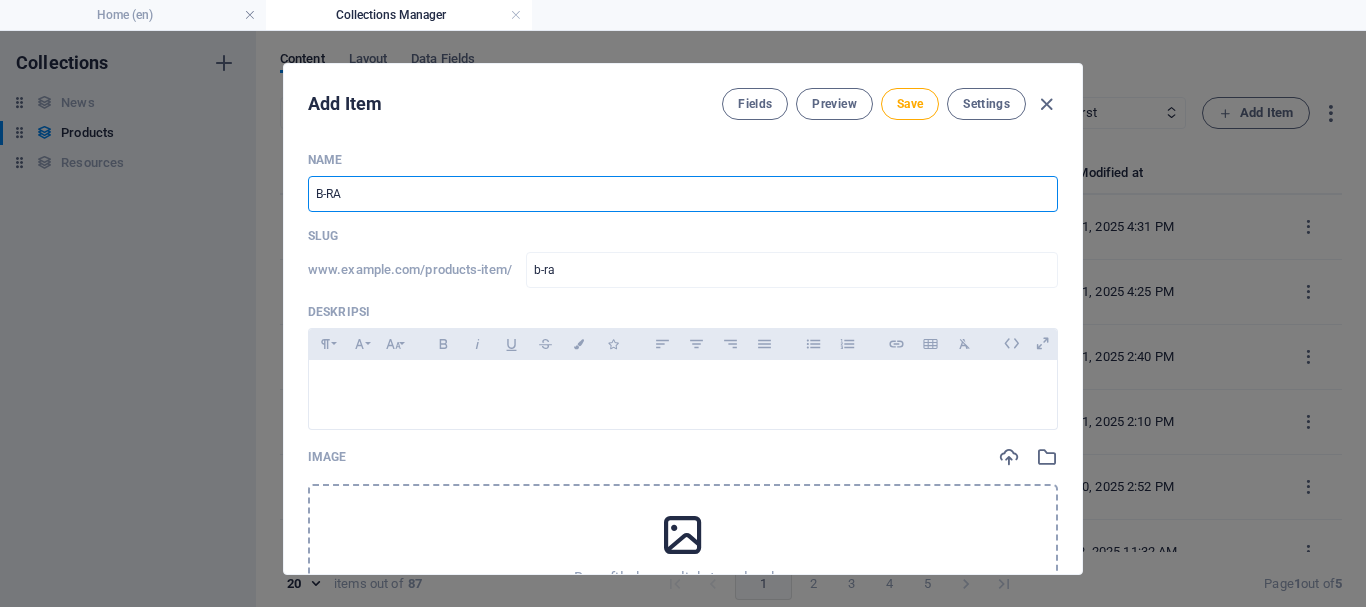 type on "B-RAD" 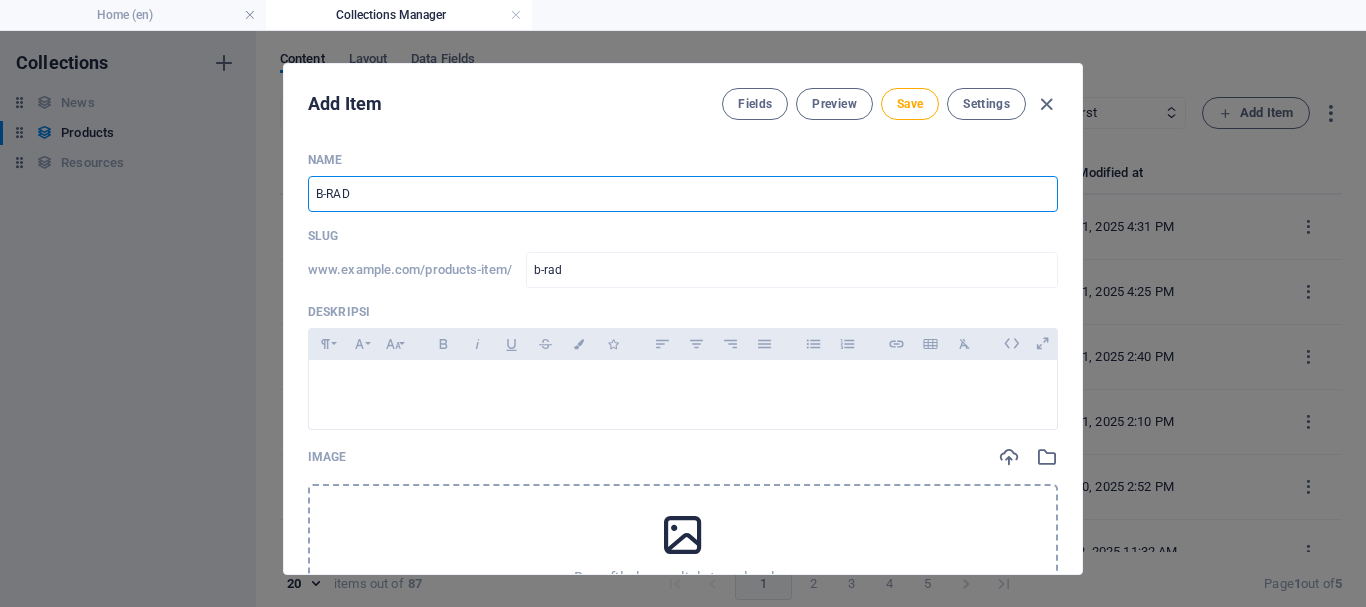 type on "B-RAD S" 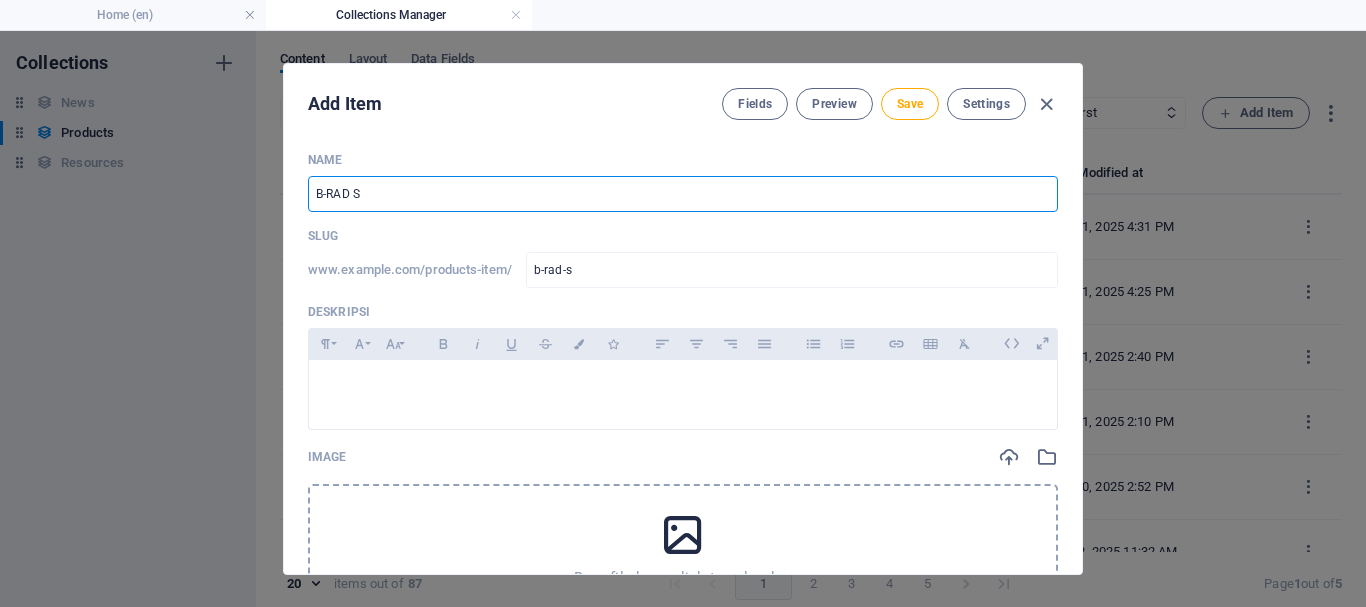 type on "b-rad-s" 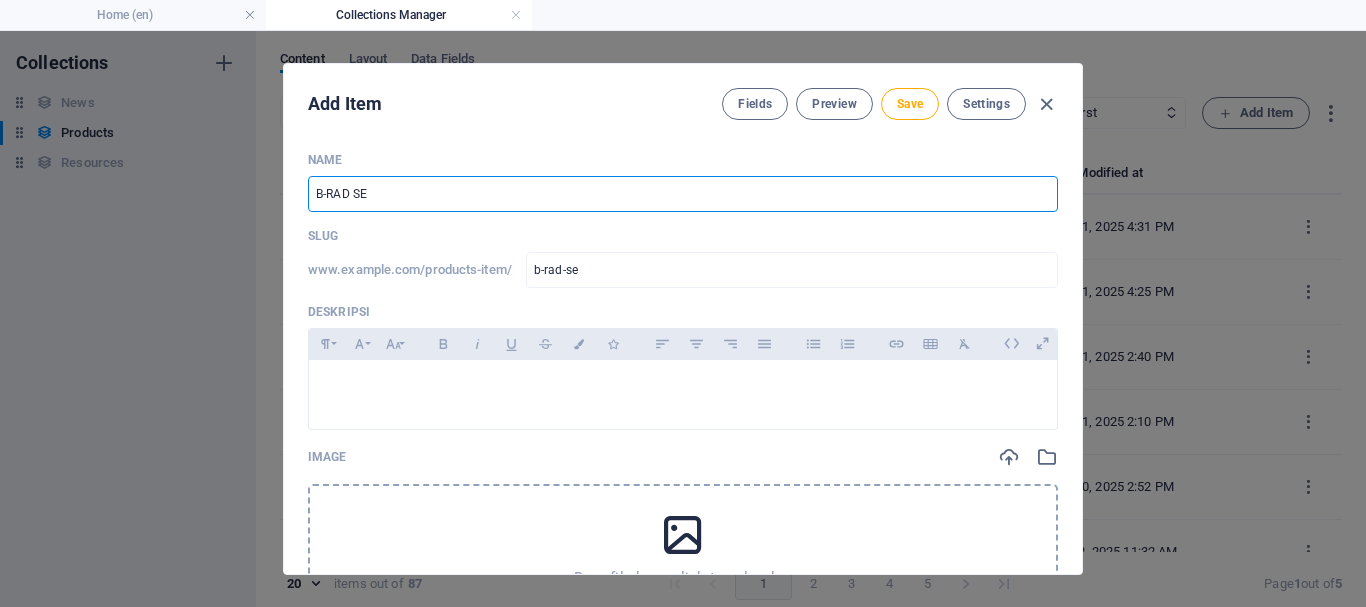 type on "B-RAD SEL" 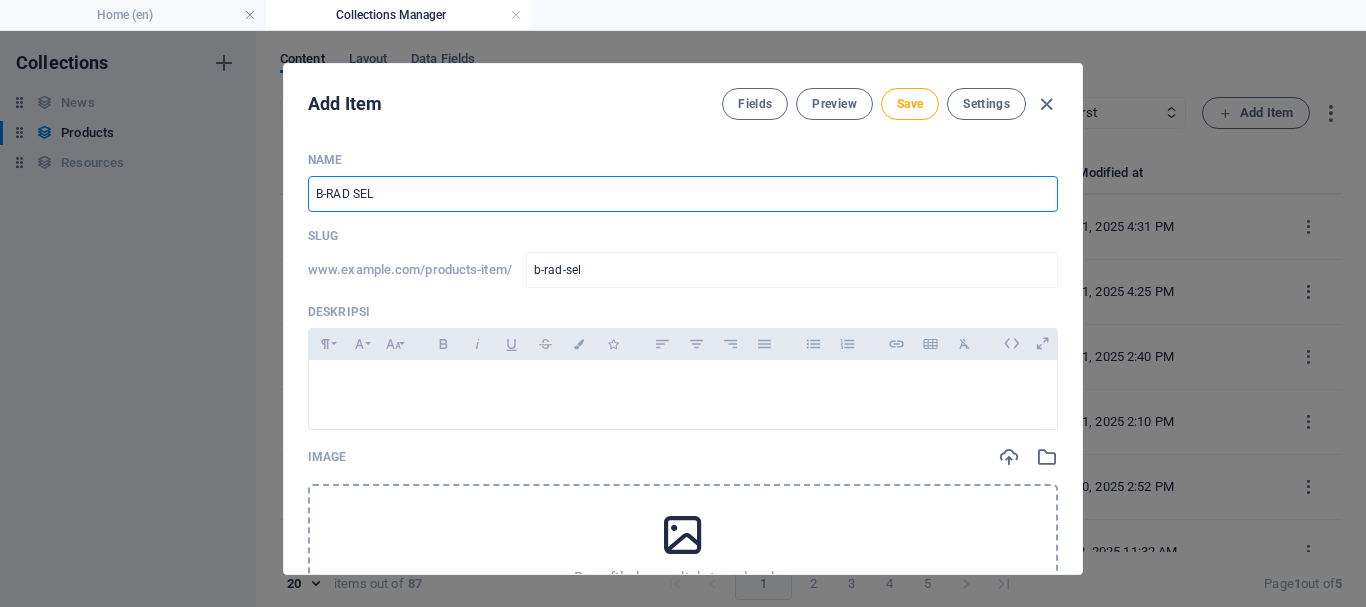 type on "B-RAD SELE" 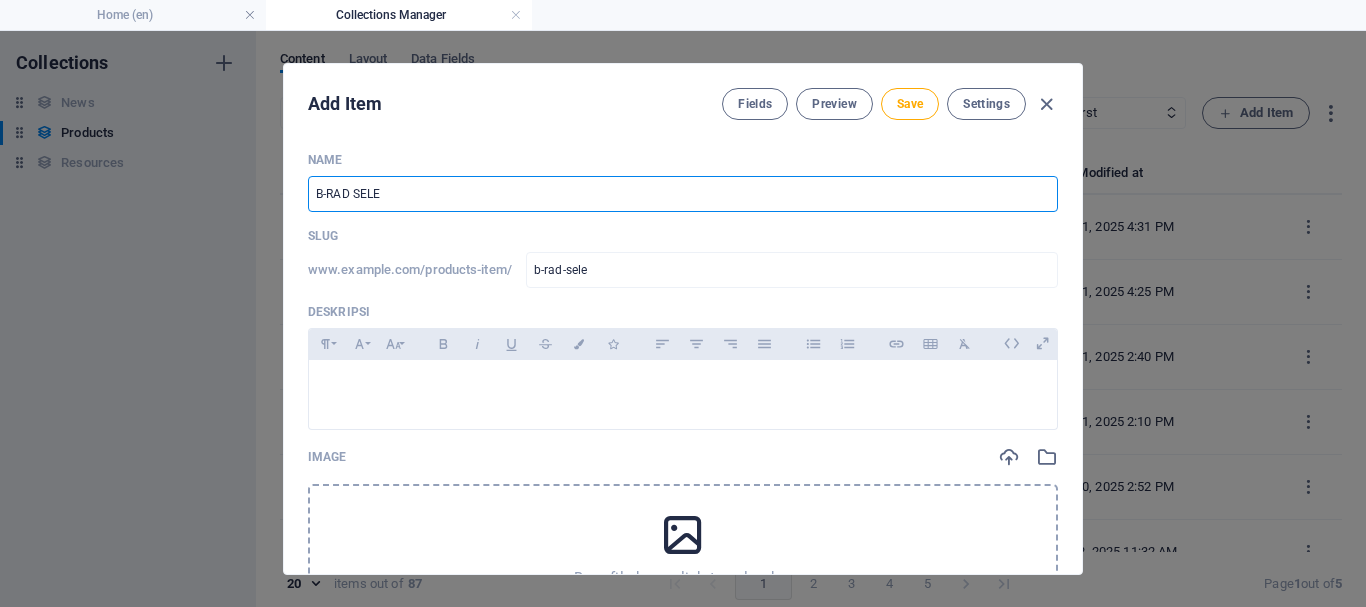 type on "B-RAD SELEC" 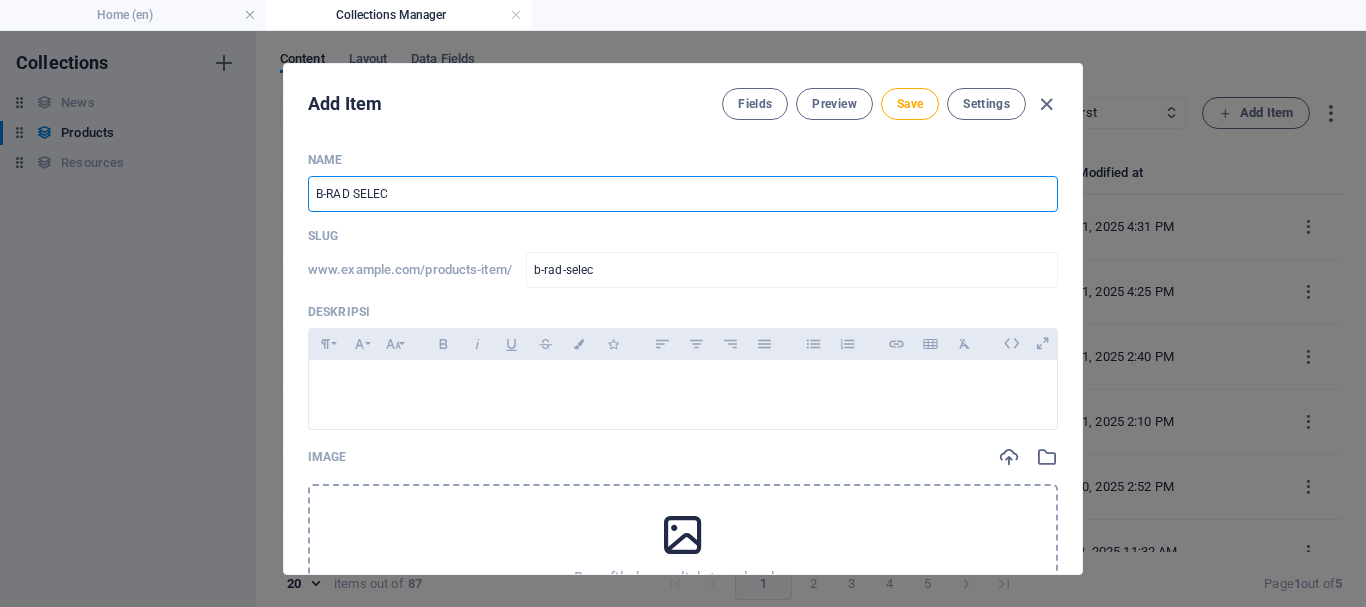 type on "b-rad-selec" 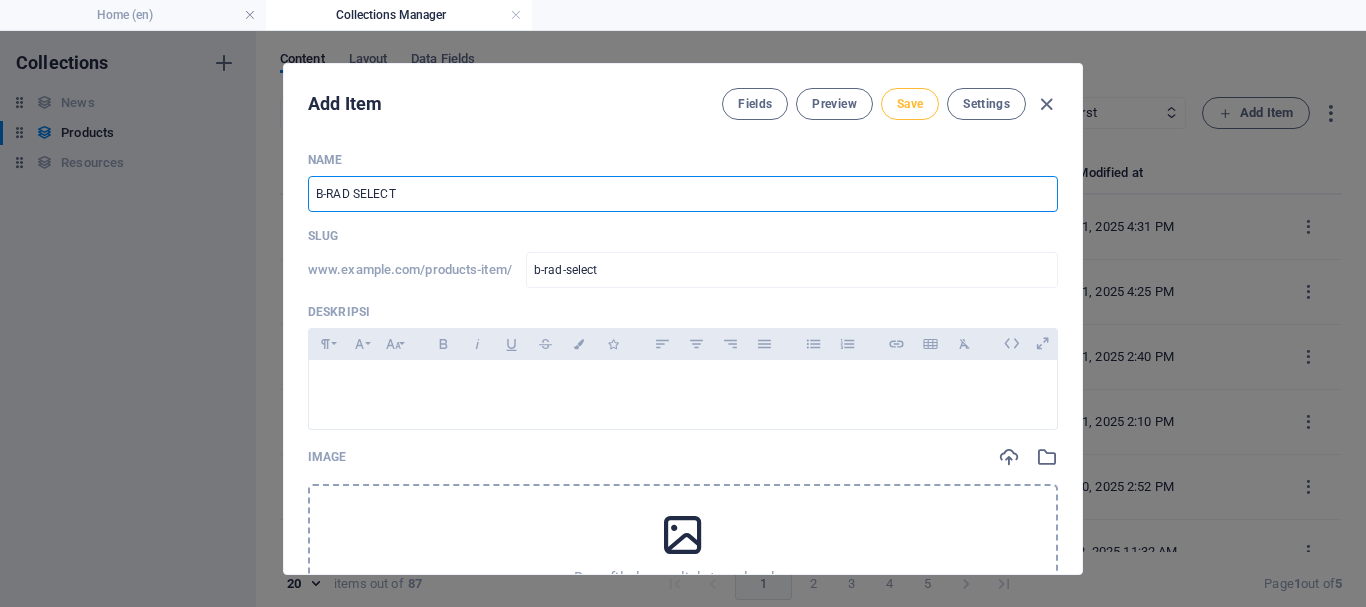 type on "B-RAD SELECT" 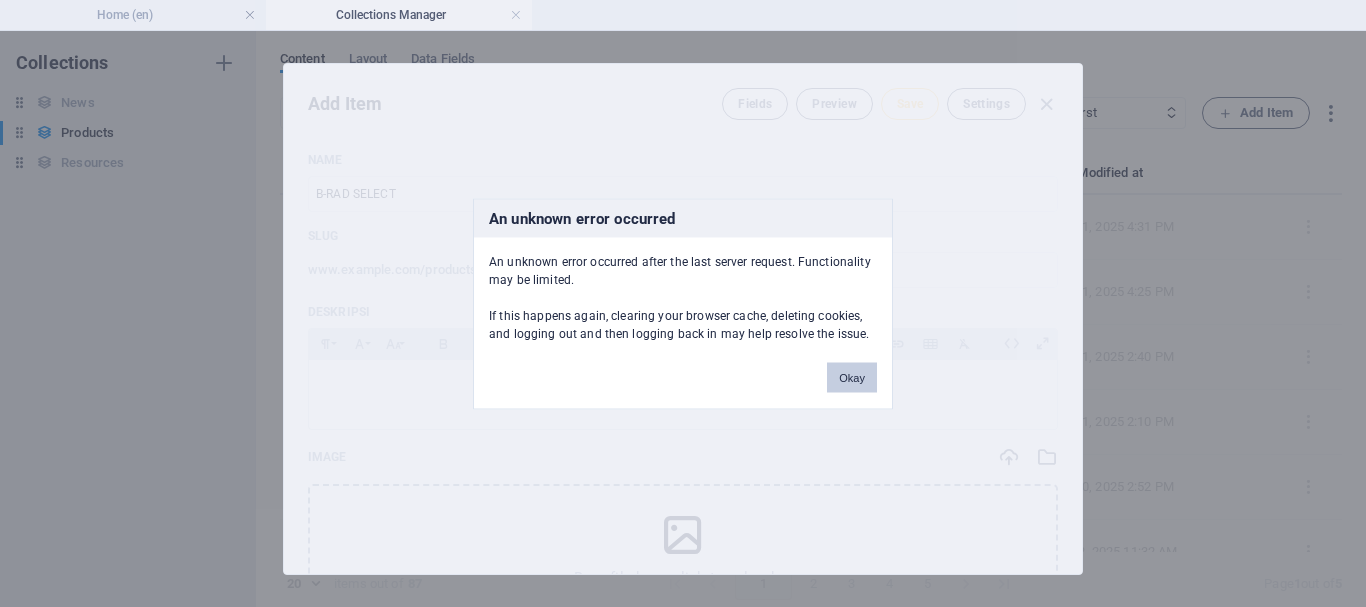 click on "Okay" at bounding box center (852, 377) 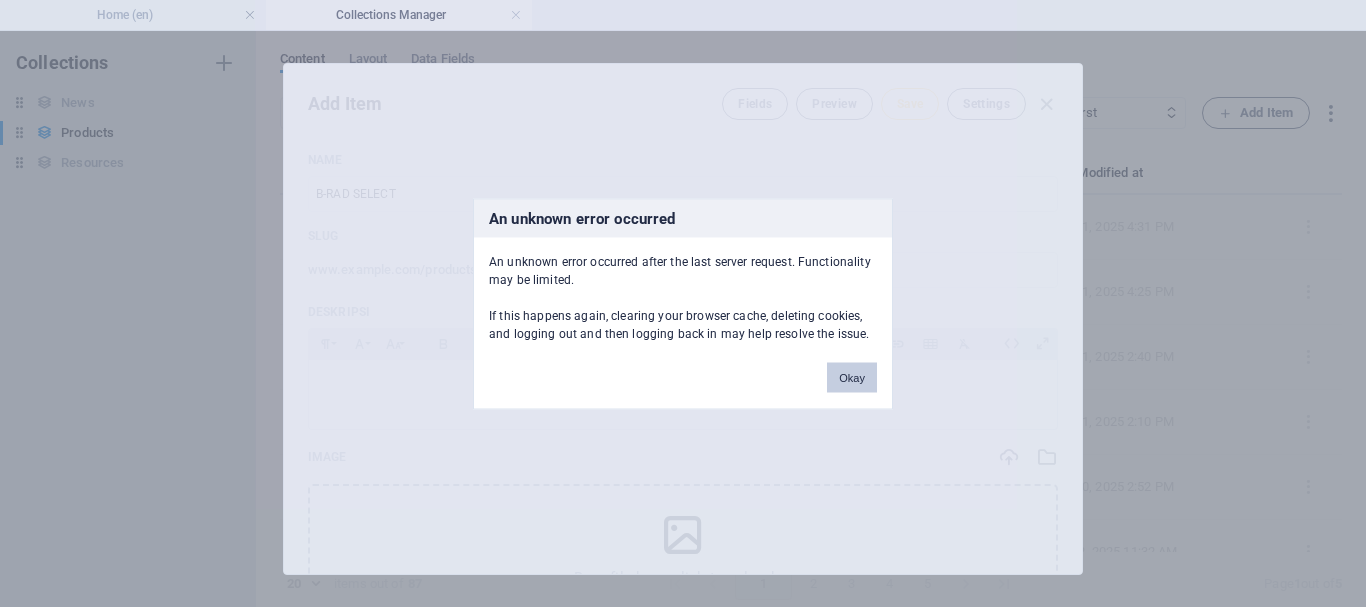 click on "Okay" at bounding box center [852, 377] 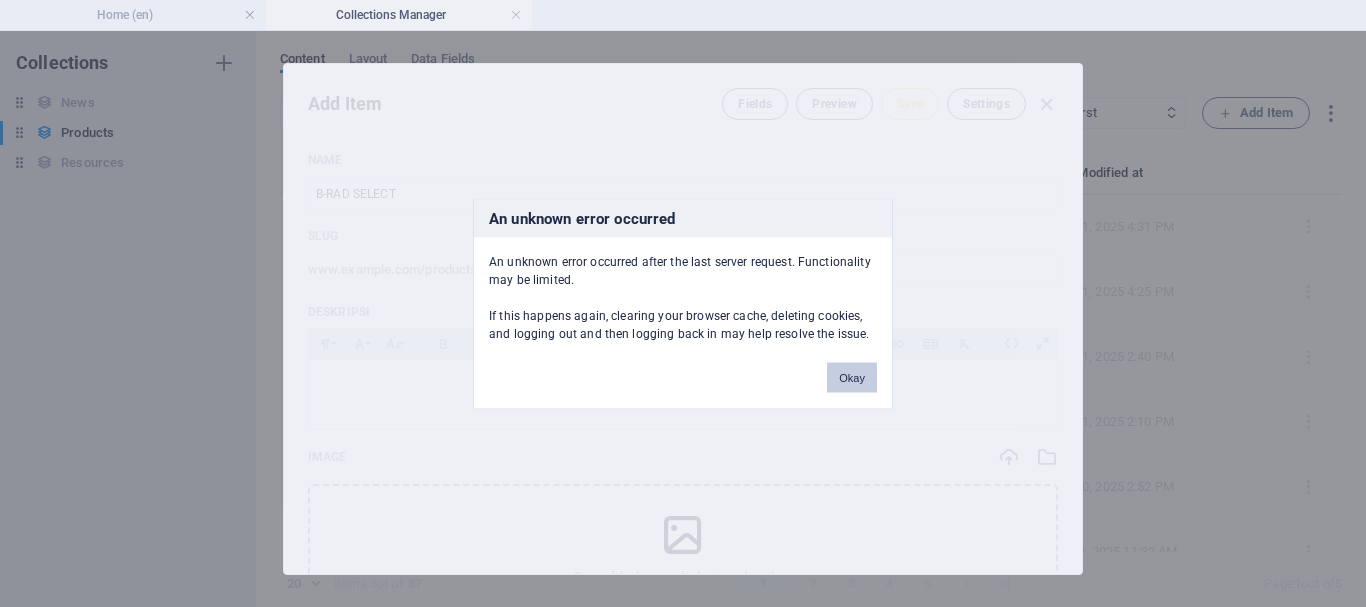 click on "Okay" at bounding box center [852, 377] 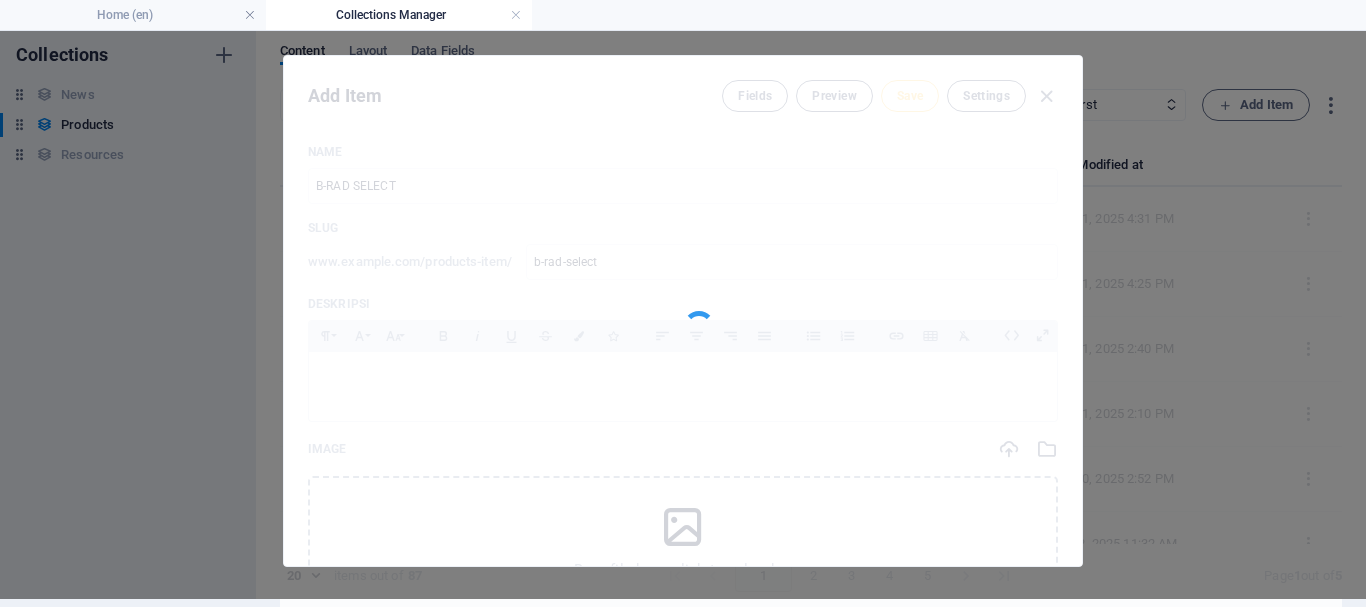 scroll, scrollTop: 9, scrollLeft: 0, axis: vertical 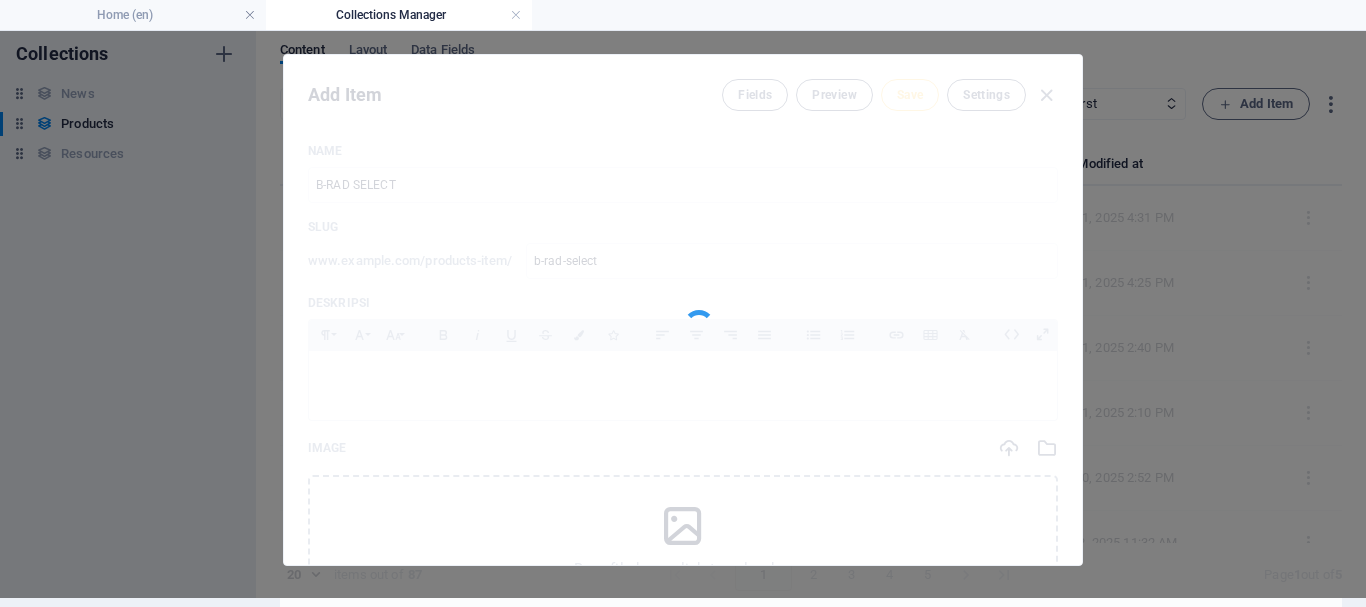 click at bounding box center [683, 310] 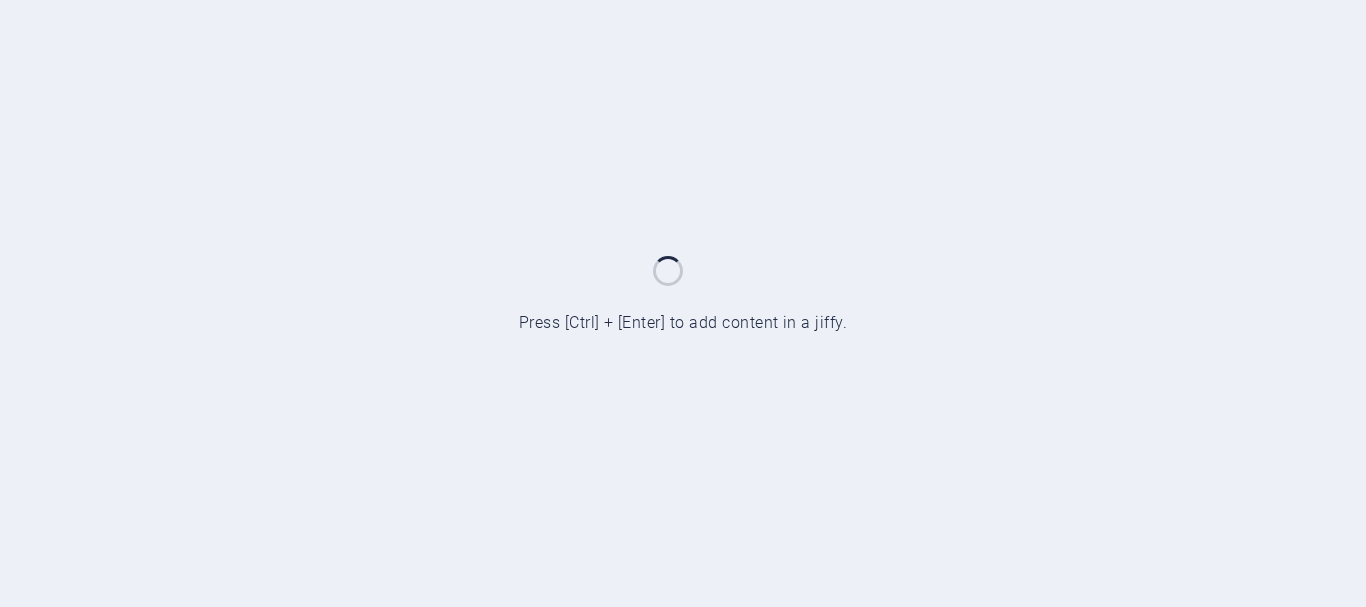 scroll, scrollTop: 0, scrollLeft: 0, axis: both 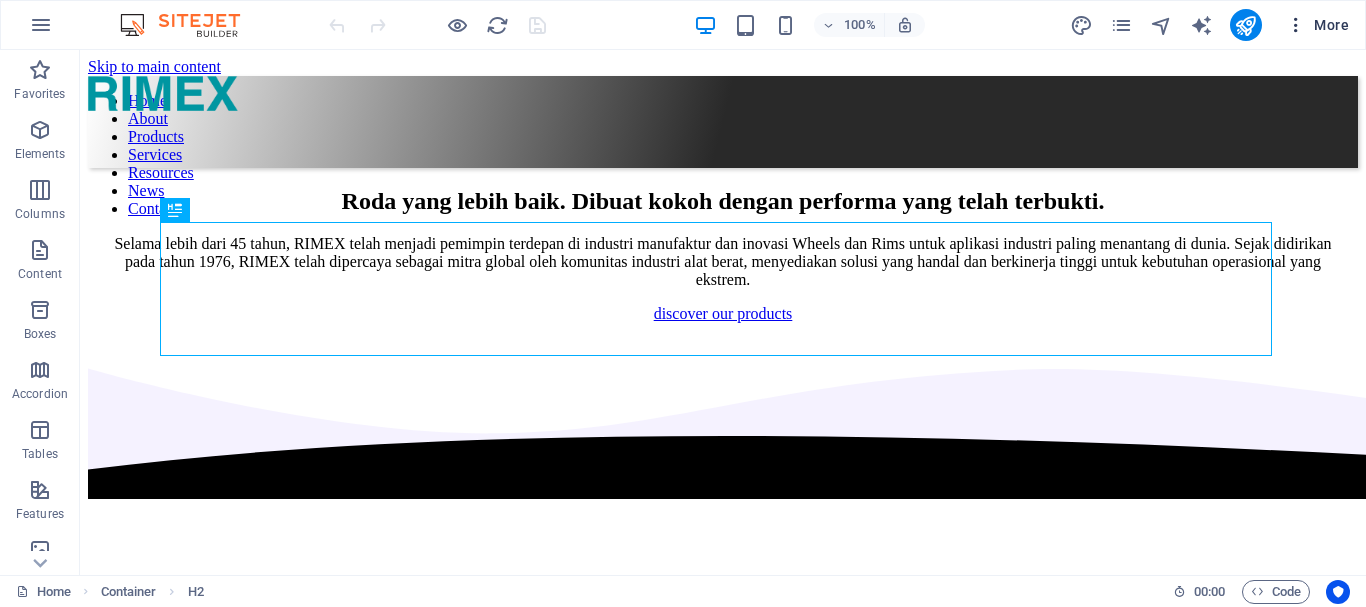 click on "More" at bounding box center [1317, 25] 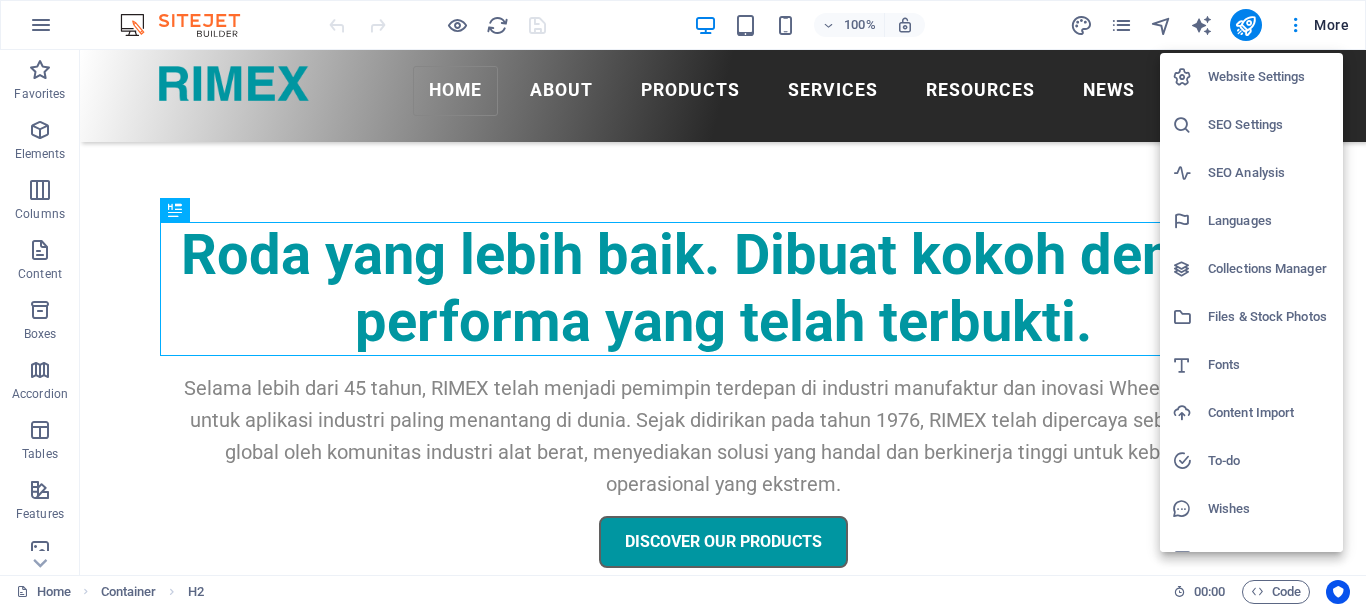 click on "Collections Manager" at bounding box center [1269, 269] 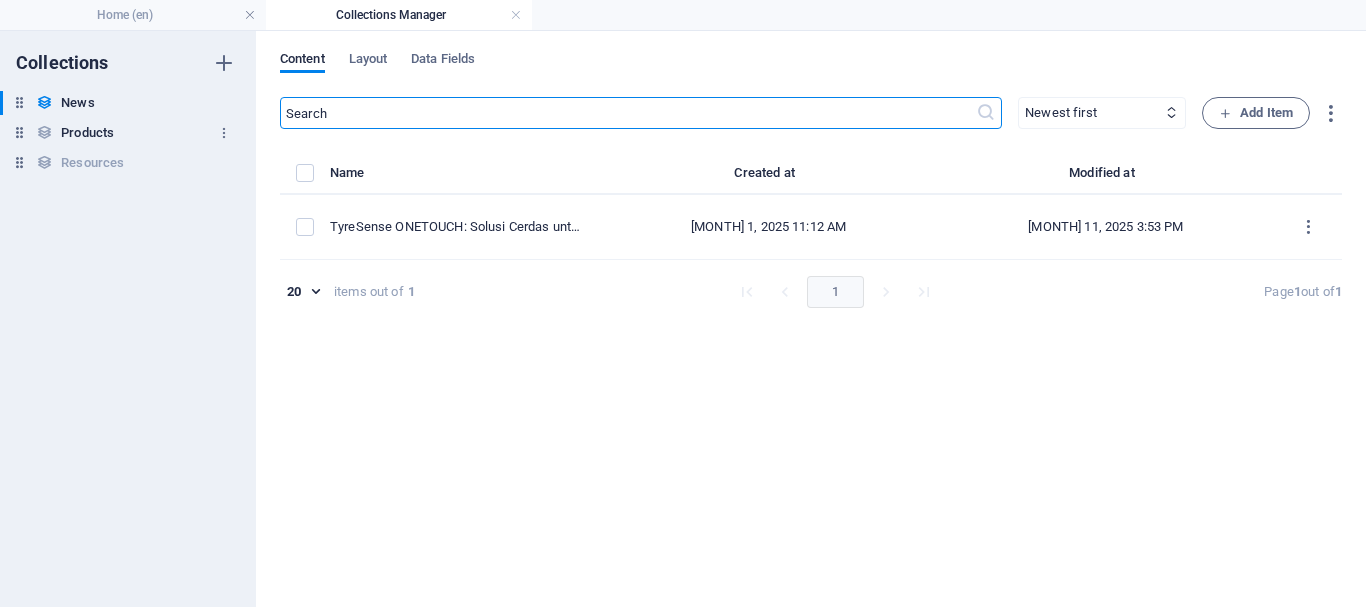 click on "Products" at bounding box center [87, 133] 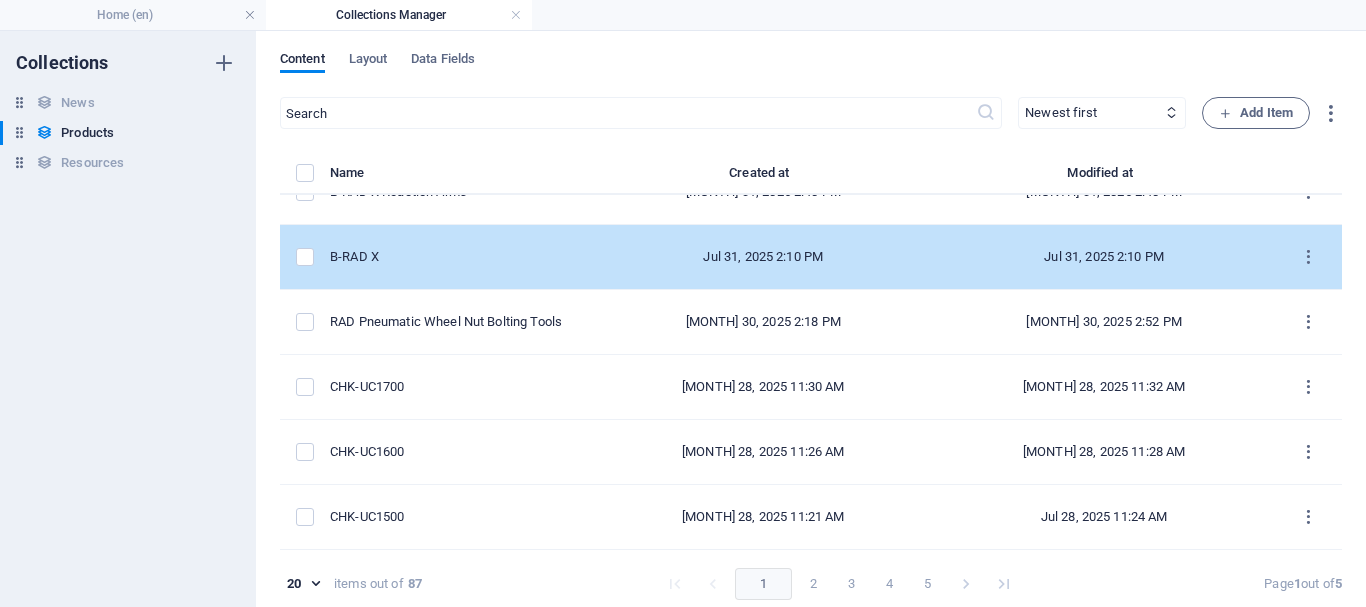 scroll, scrollTop: 0, scrollLeft: 0, axis: both 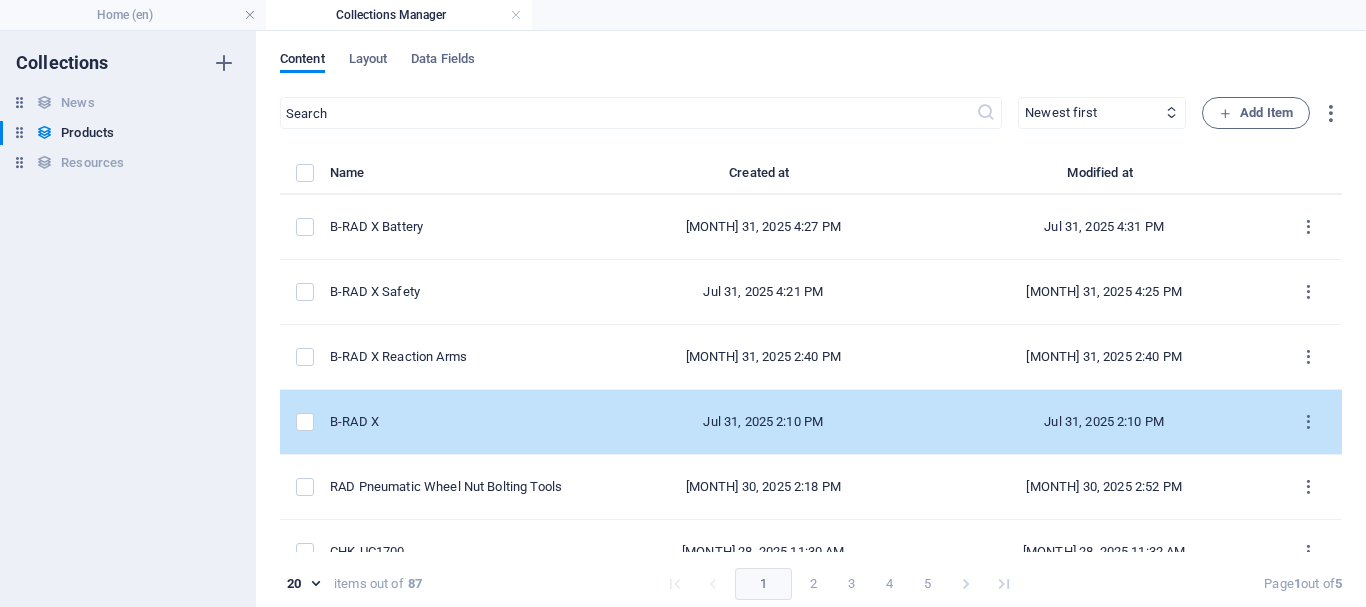 click on "B-RAD X" at bounding box center [461, 422] 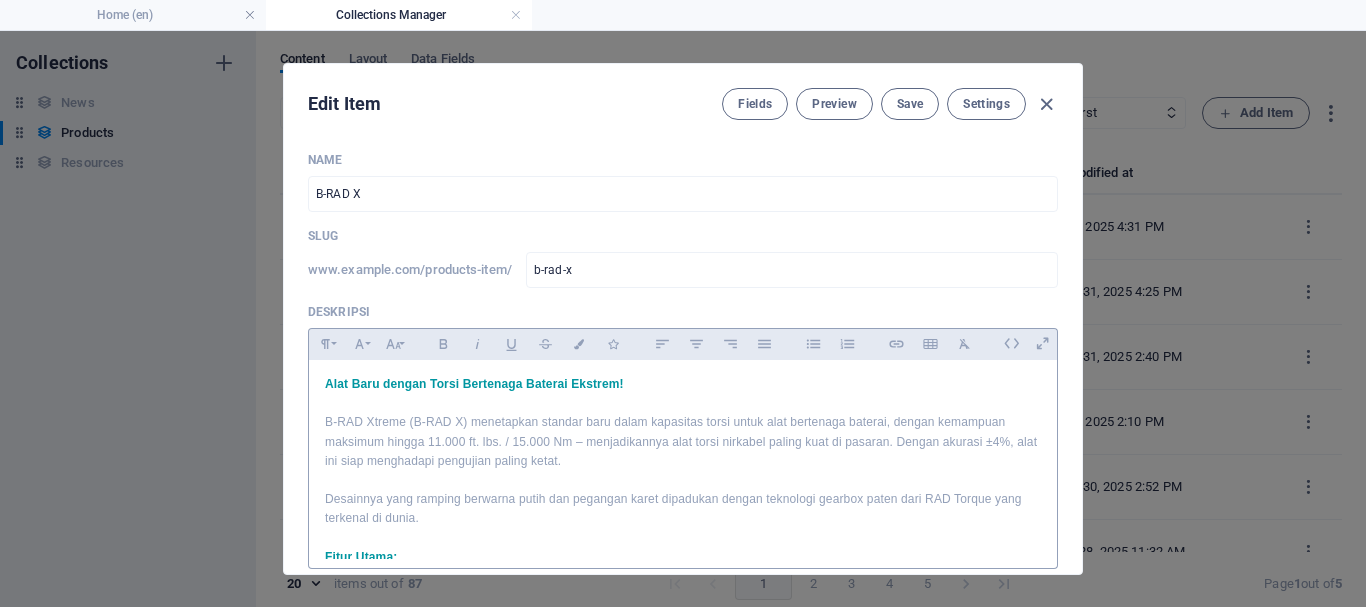 scroll, scrollTop: 0, scrollLeft: 0, axis: both 